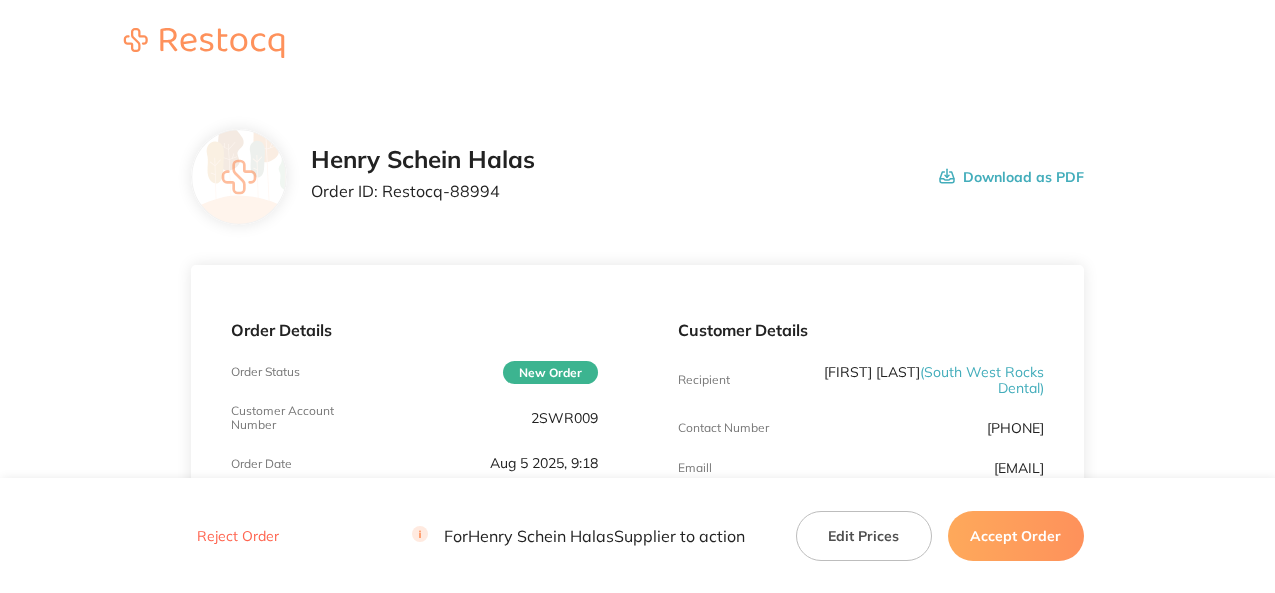 scroll, scrollTop: 0, scrollLeft: 0, axis: both 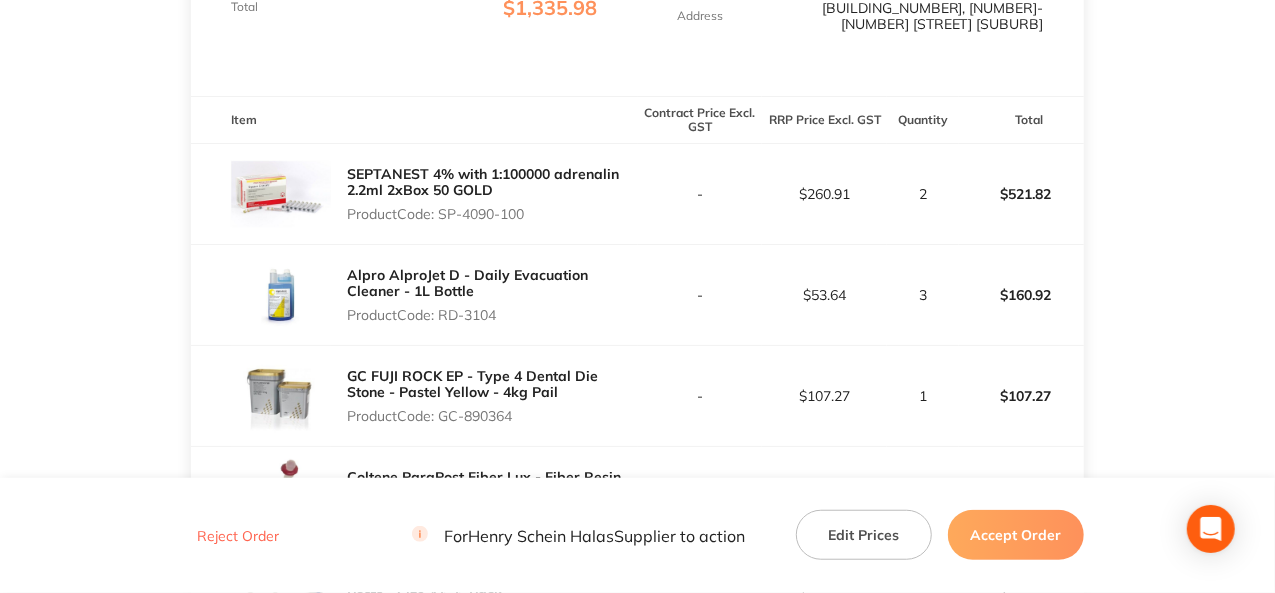 drag, startPoint x: 528, startPoint y: 203, endPoint x: 441, endPoint y: 202, distance: 87.005745 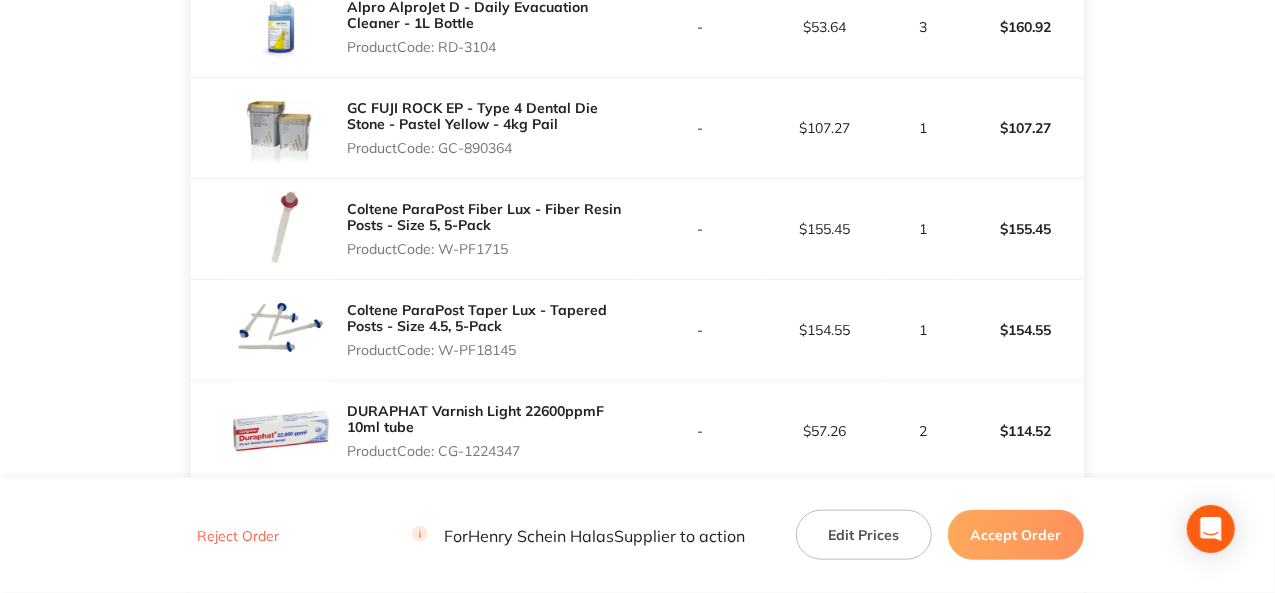 scroll, scrollTop: 800, scrollLeft: 0, axis: vertical 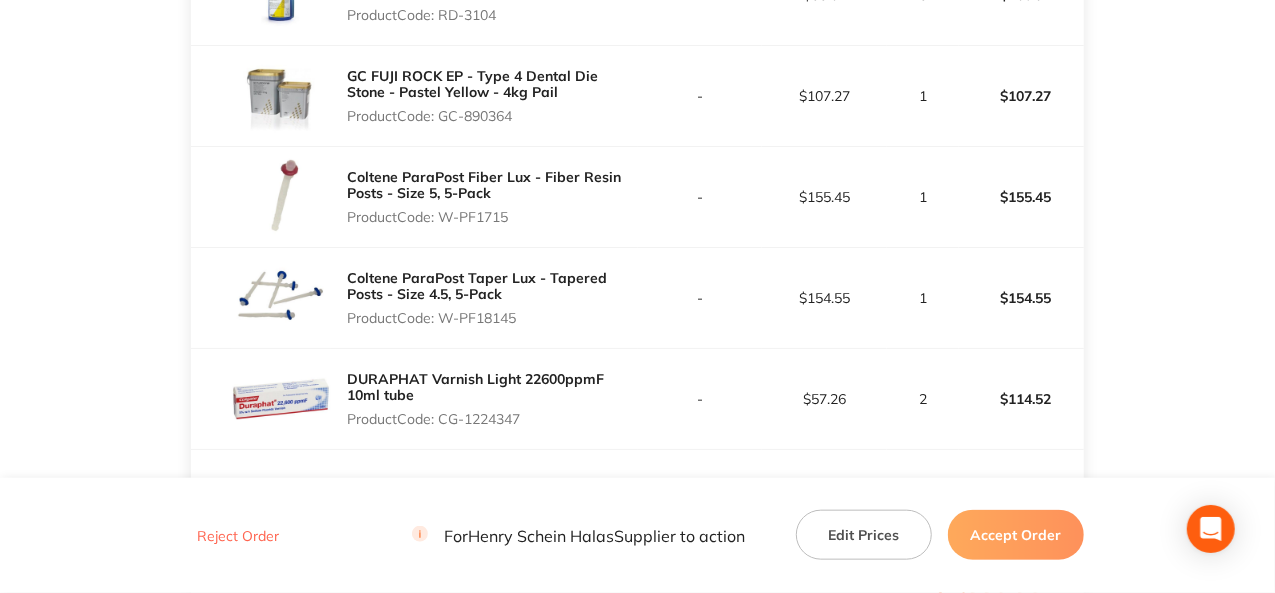 drag, startPoint x: 517, startPoint y: 106, endPoint x: 442, endPoint y: 105, distance: 75.00667 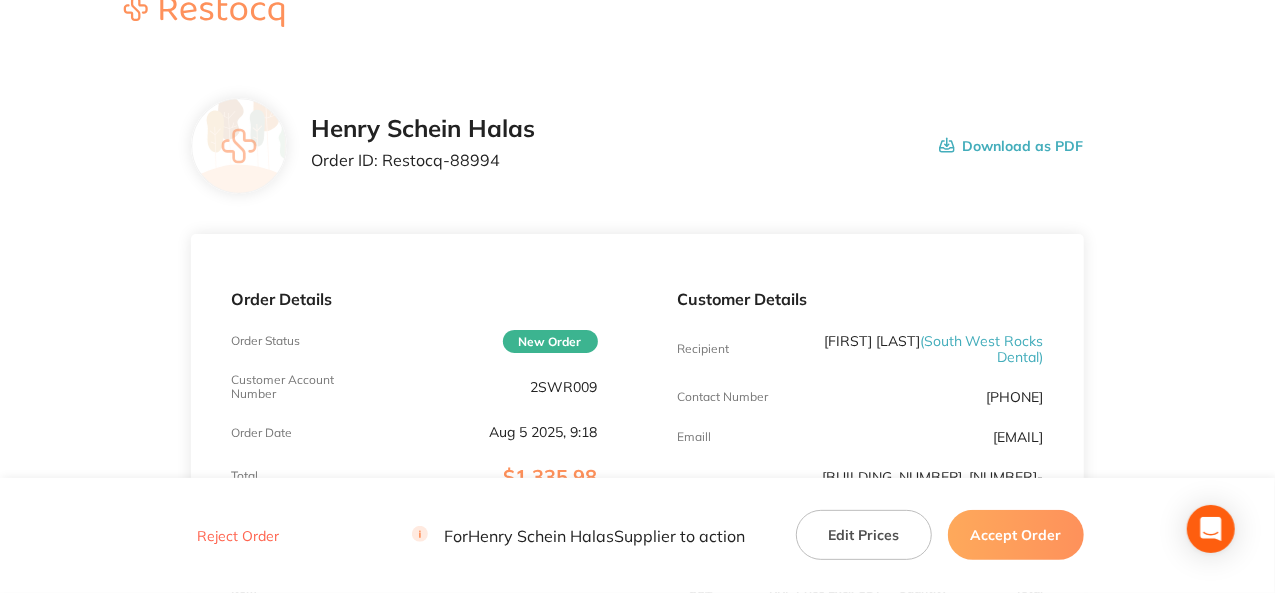 scroll, scrollTop: 0, scrollLeft: 0, axis: both 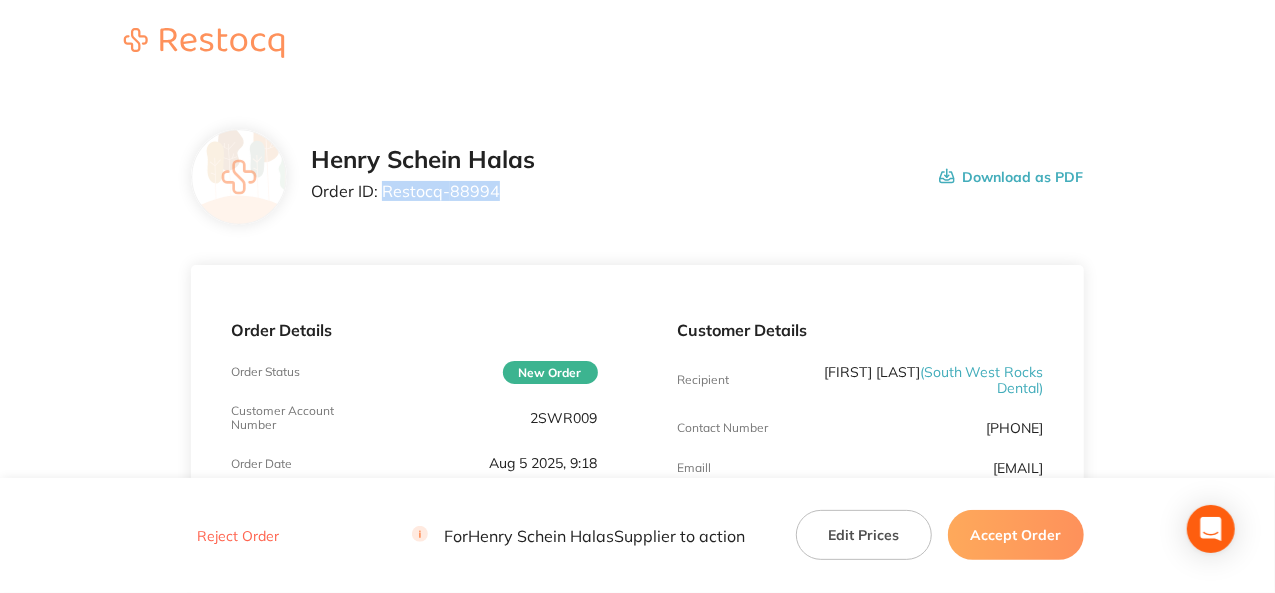 drag, startPoint x: 498, startPoint y: 194, endPoint x: 382, endPoint y: 195, distance: 116.00431 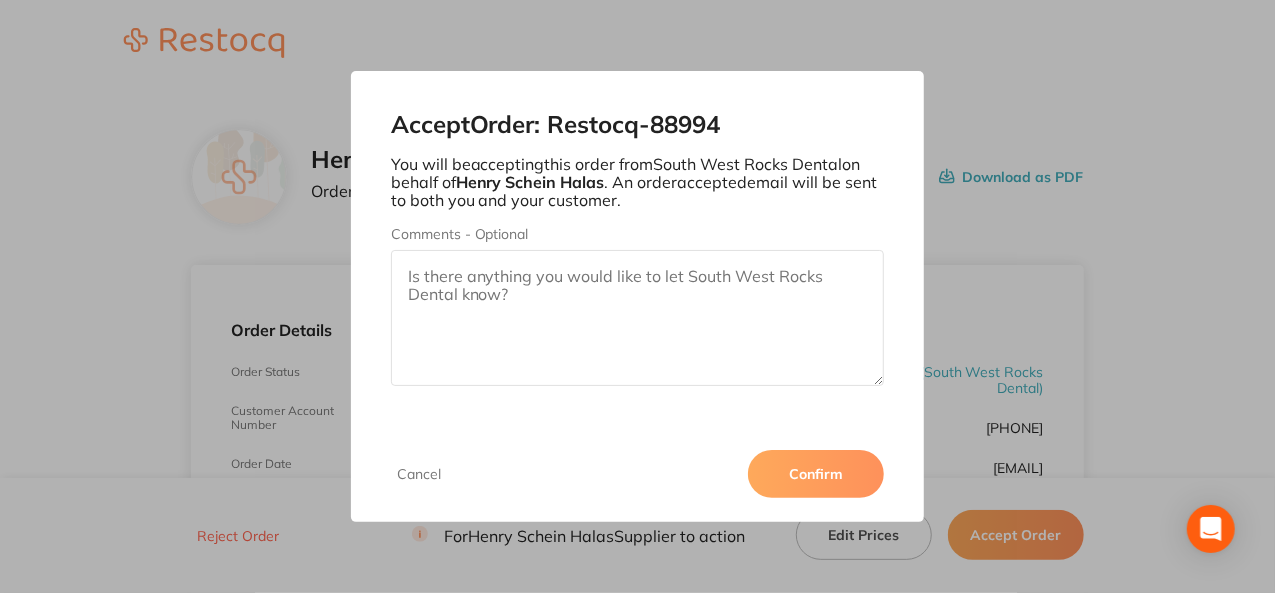click on "Confirm" at bounding box center [816, 474] 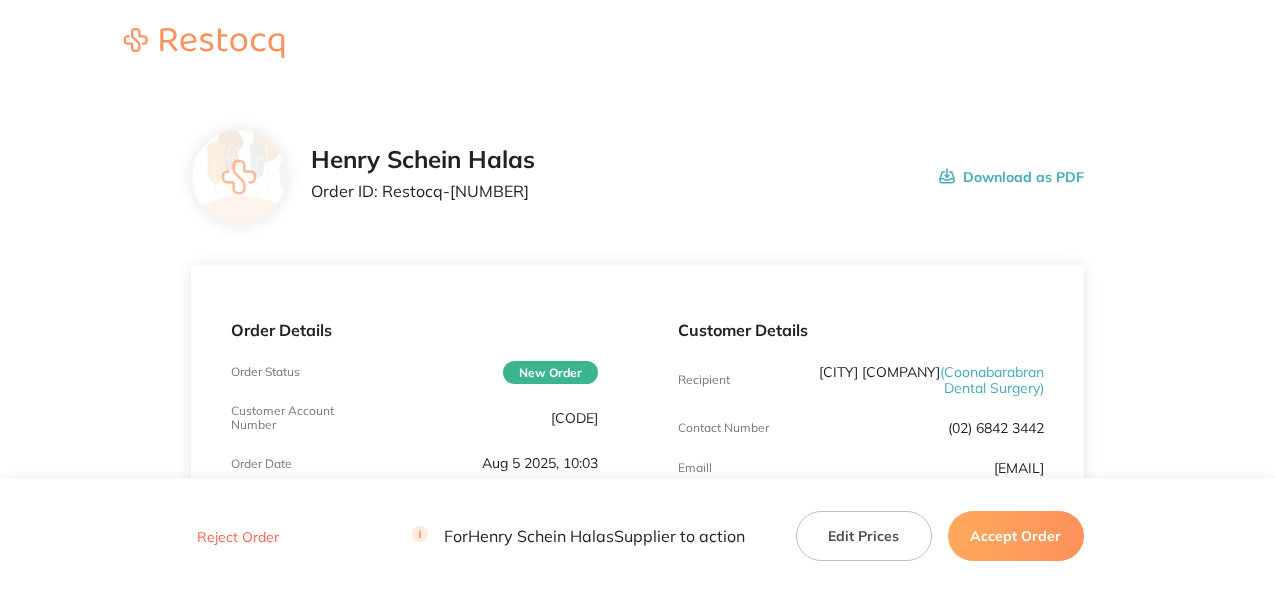 scroll, scrollTop: 0, scrollLeft: 0, axis: both 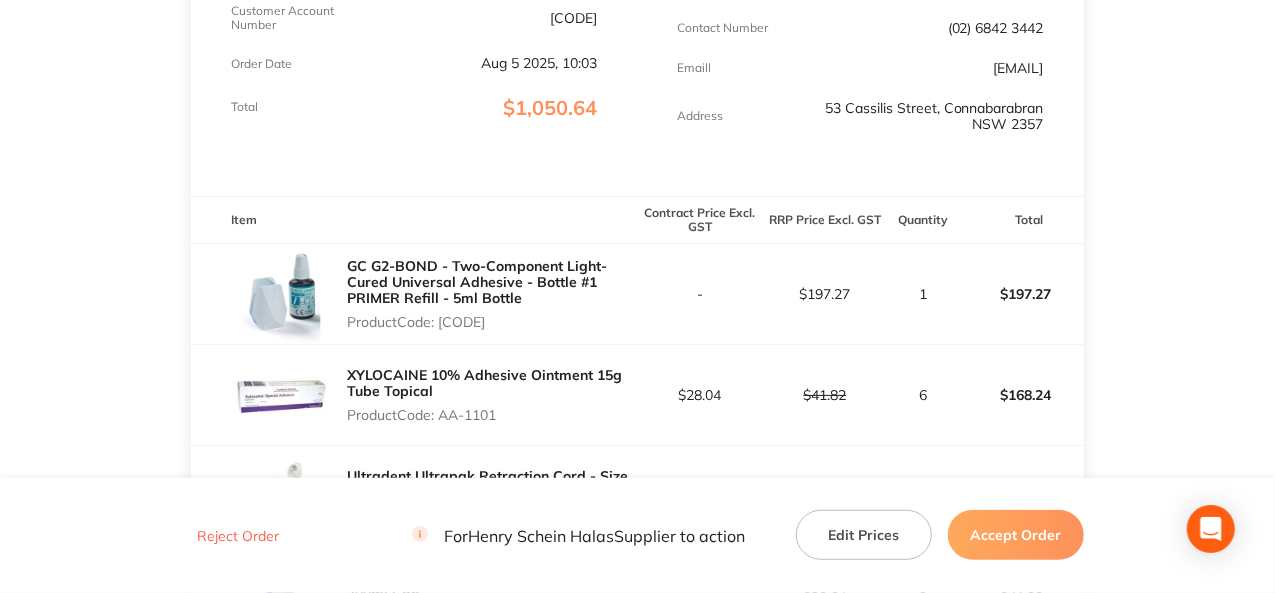 drag, startPoint x: 518, startPoint y: 323, endPoint x: 445, endPoint y: 323, distance: 73 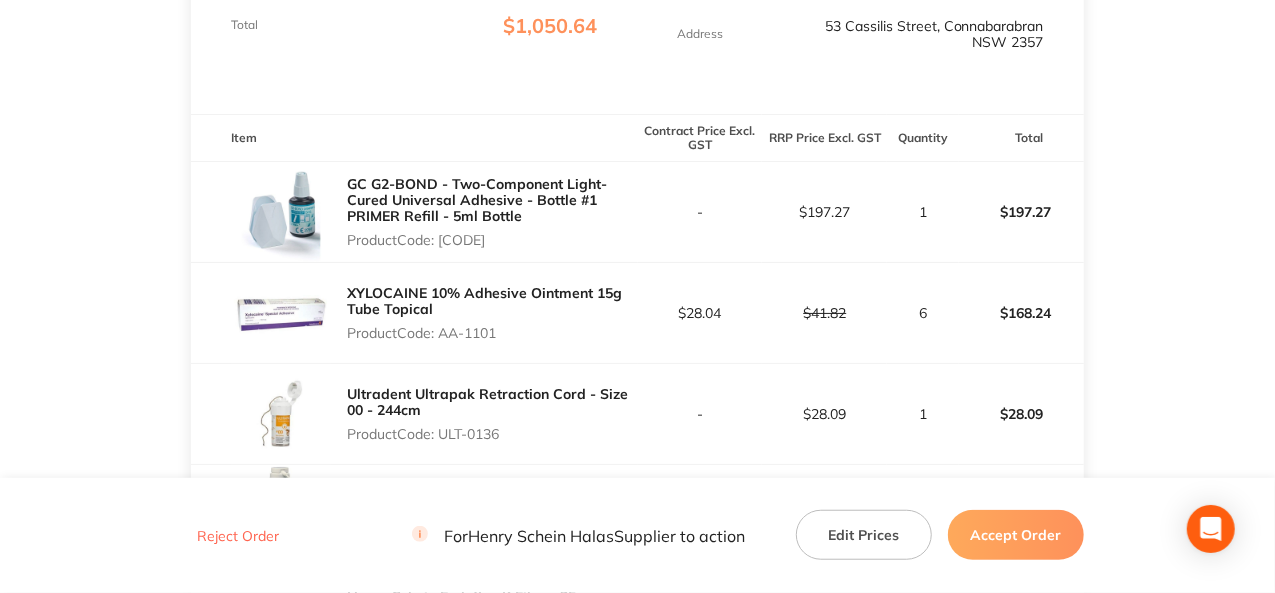 scroll, scrollTop: 600, scrollLeft: 0, axis: vertical 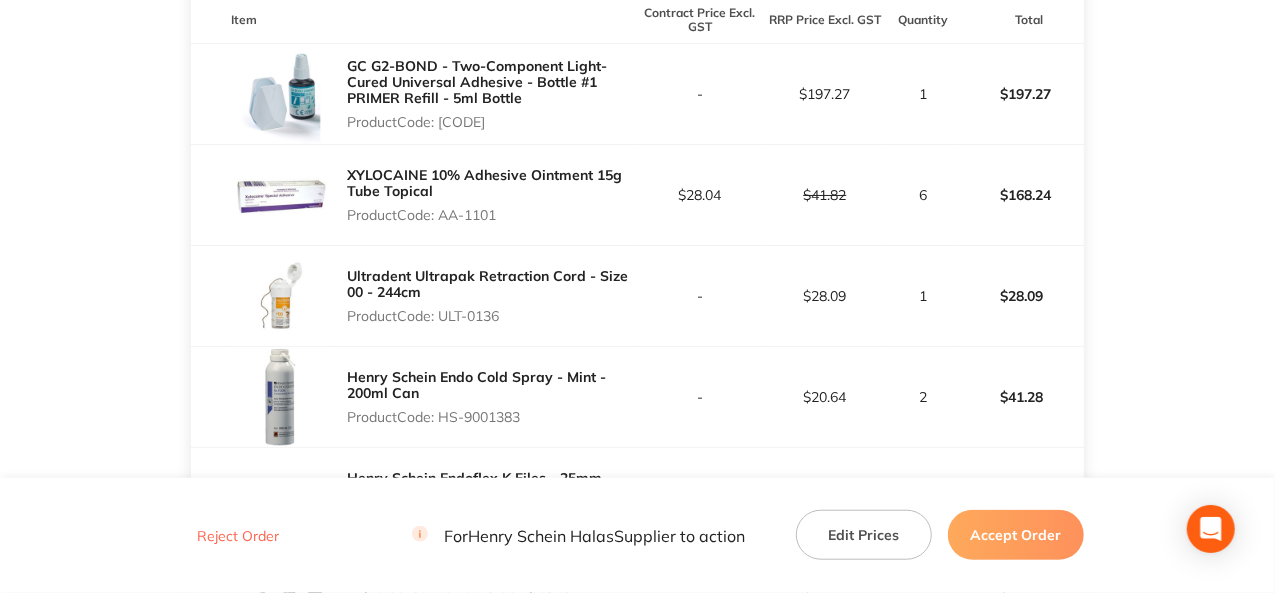 drag, startPoint x: 503, startPoint y: 315, endPoint x: 445, endPoint y: 317, distance: 58.034473 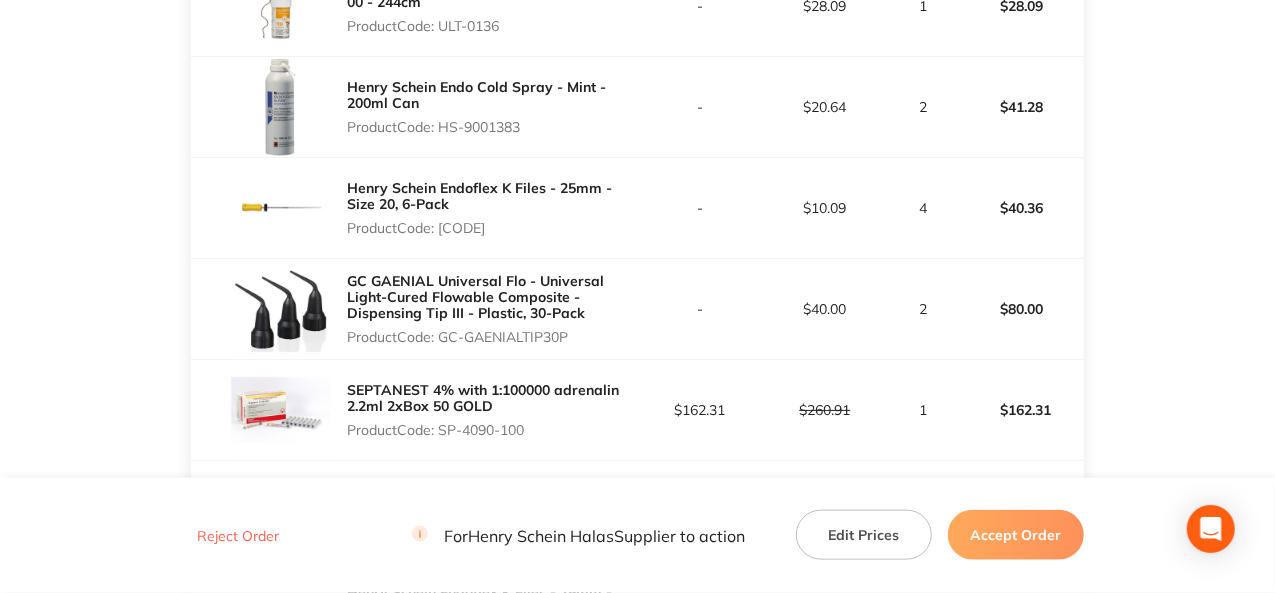 scroll, scrollTop: 900, scrollLeft: 0, axis: vertical 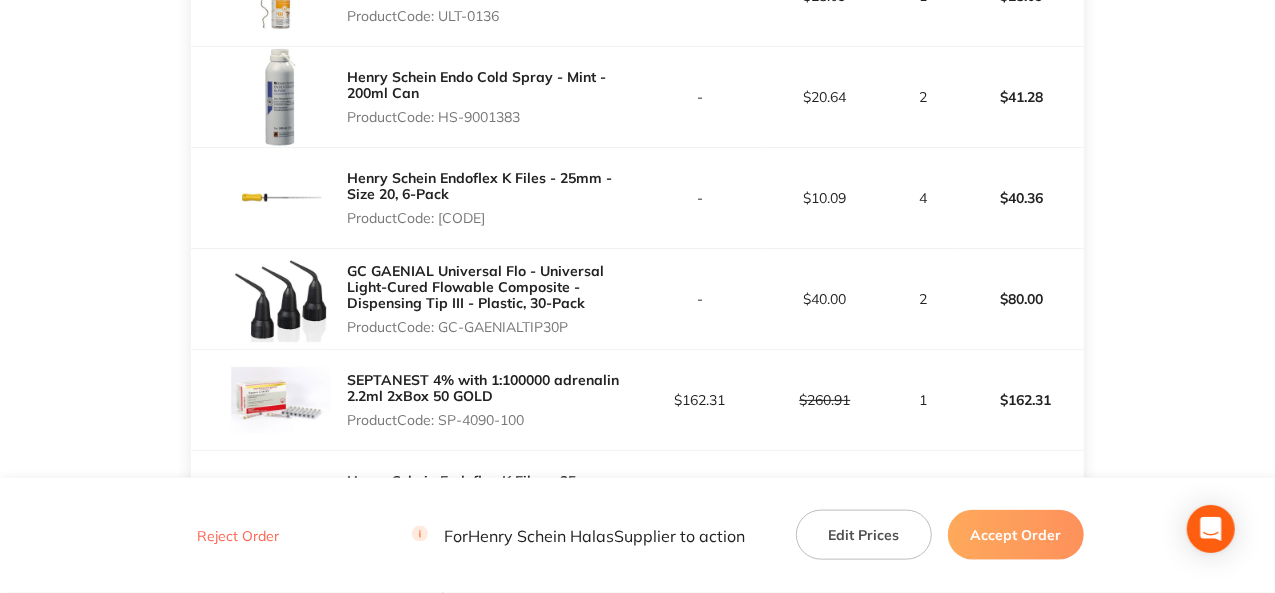 drag, startPoint x: 525, startPoint y: 115, endPoint x: 445, endPoint y: 123, distance: 80.399 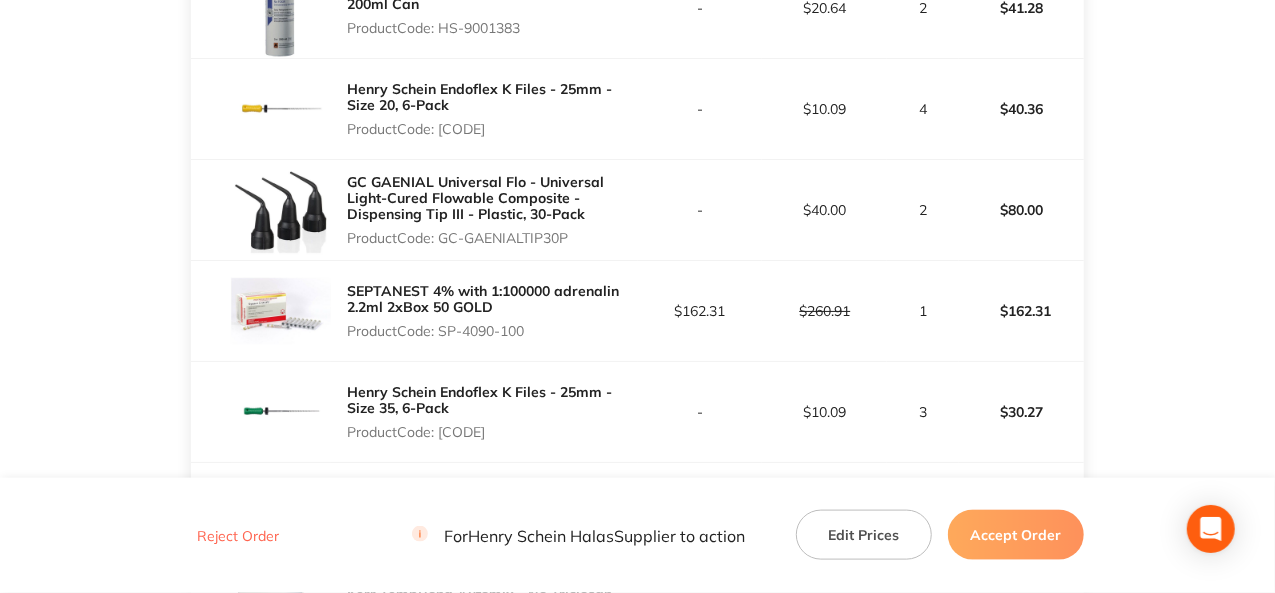 scroll, scrollTop: 1100, scrollLeft: 0, axis: vertical 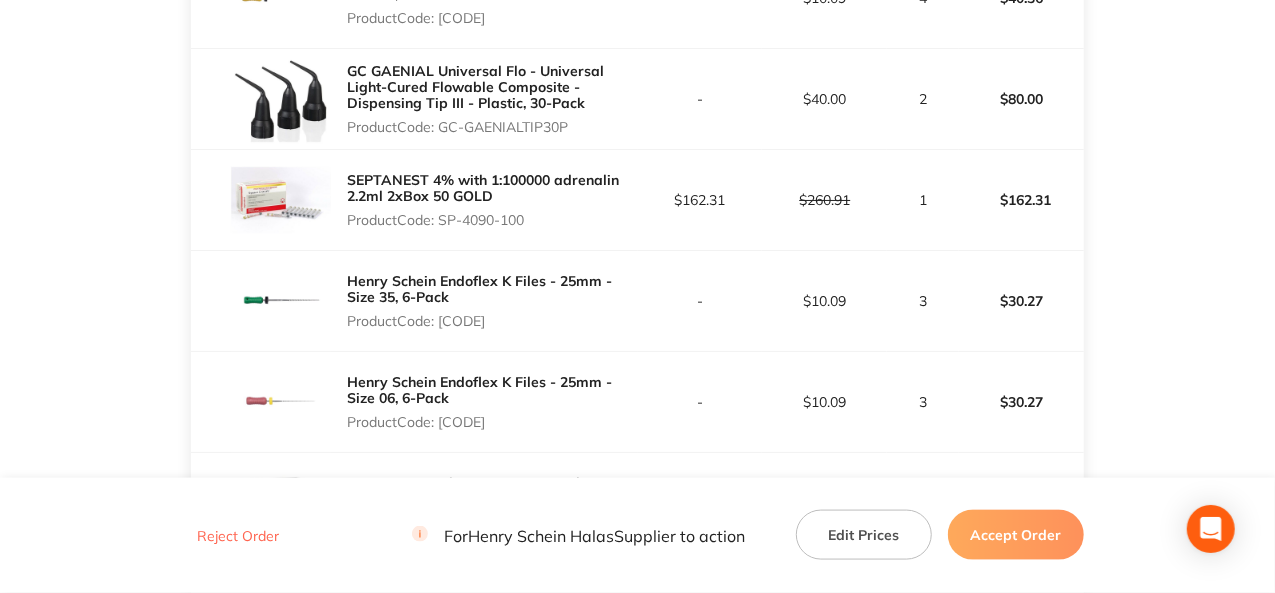 drag, startPoint x: 530, startPoint y: 221, endPoint x: 442, endPoint y: 222, distance: 88.005684 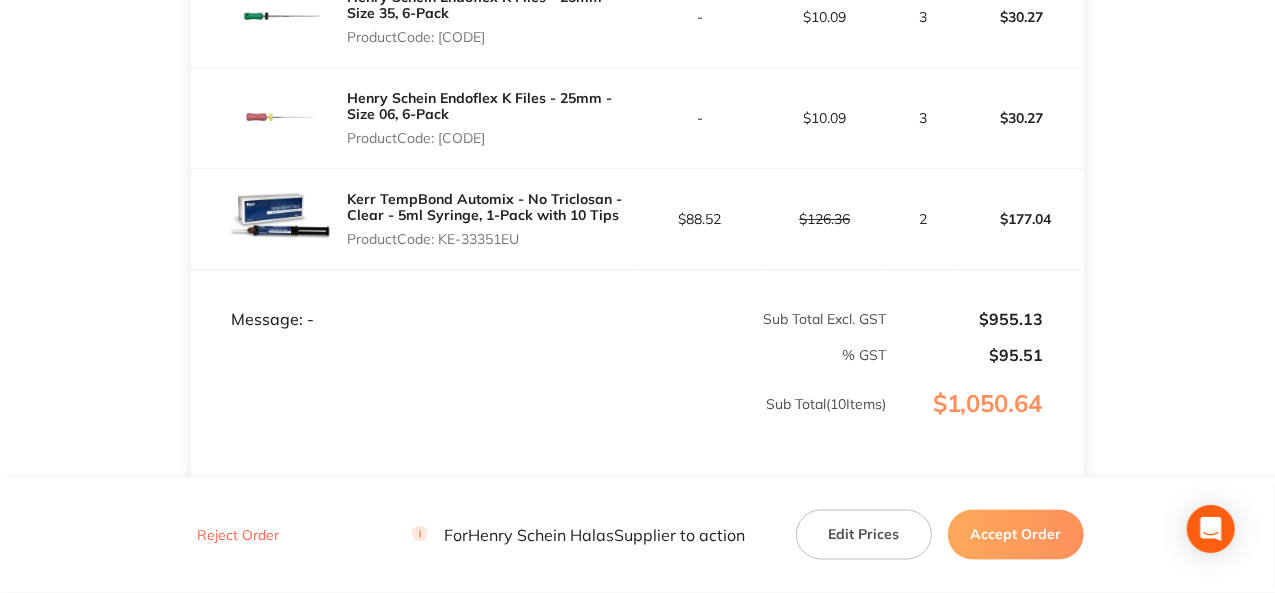 scroll, scrollTop: 1400, scrollLeft: 0, axis: vertical 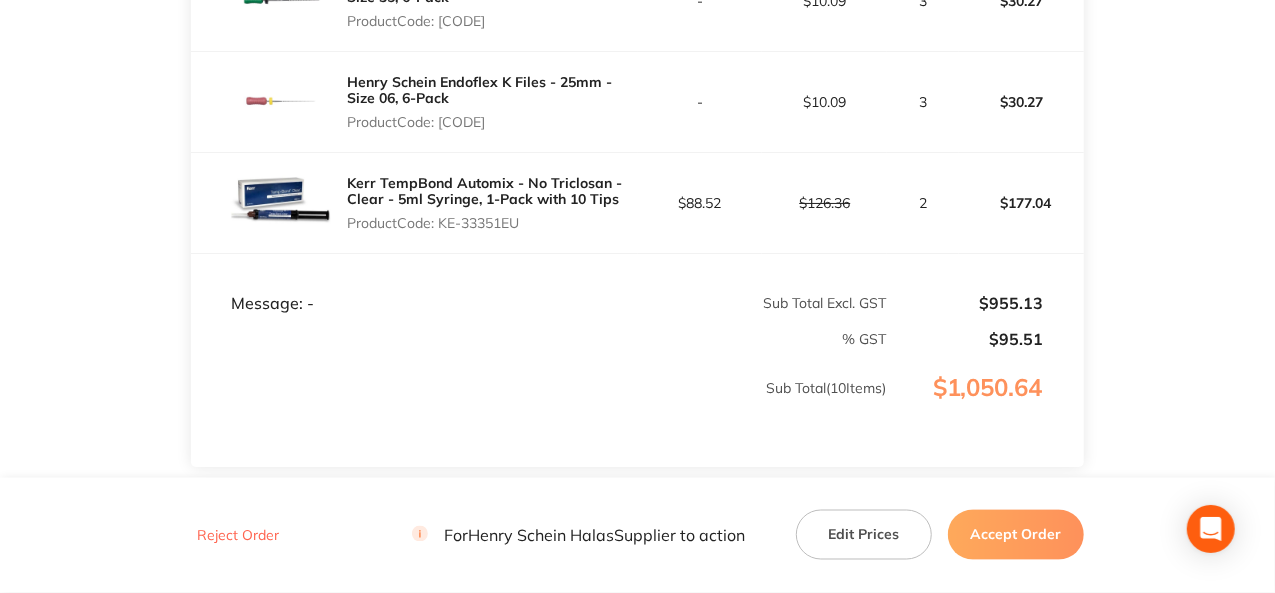 drag, startPoint x: 524, startPoint y: 119, endPoint x: 443, endPoint y: 123, distance: 81.09871 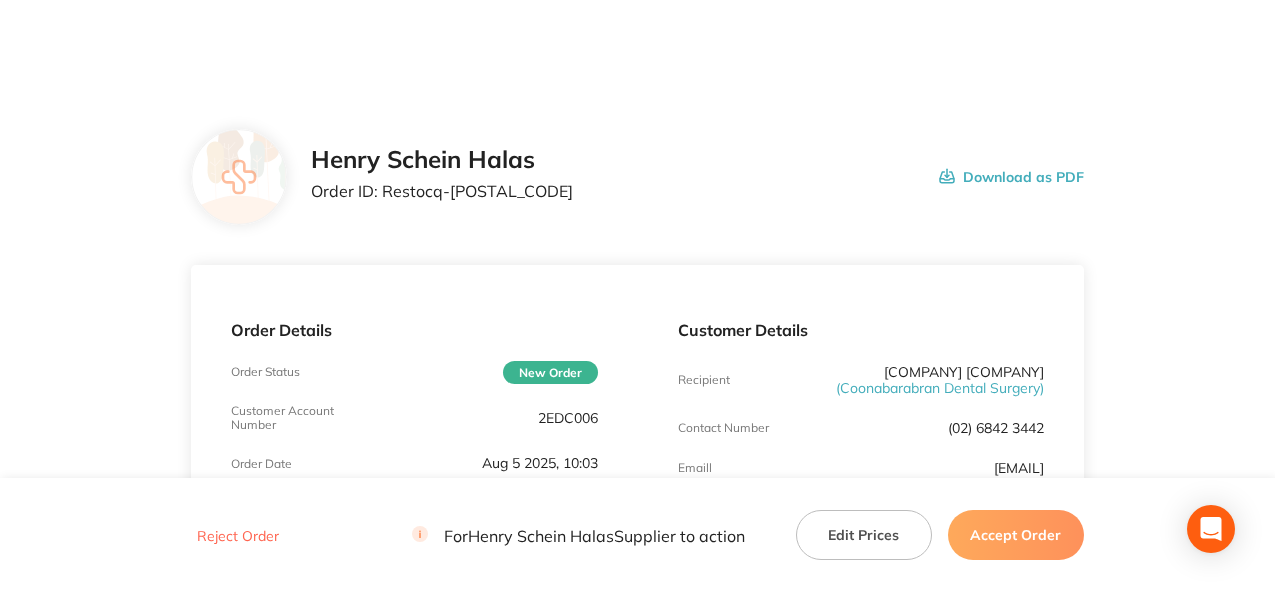 scroll, scrollTop: 0, scrollLeft: 0, axis: both 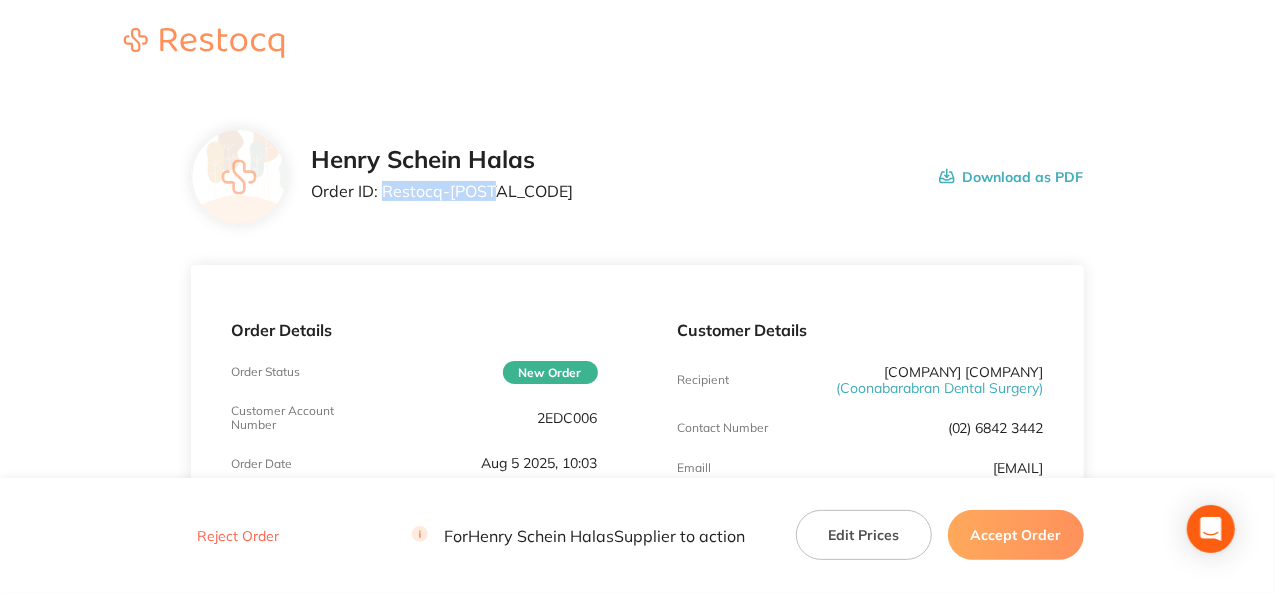 drag, startPoint x: 495, startPoint y: 191, endPoint x: 383, endPoint y: 193, distance: 112.01785 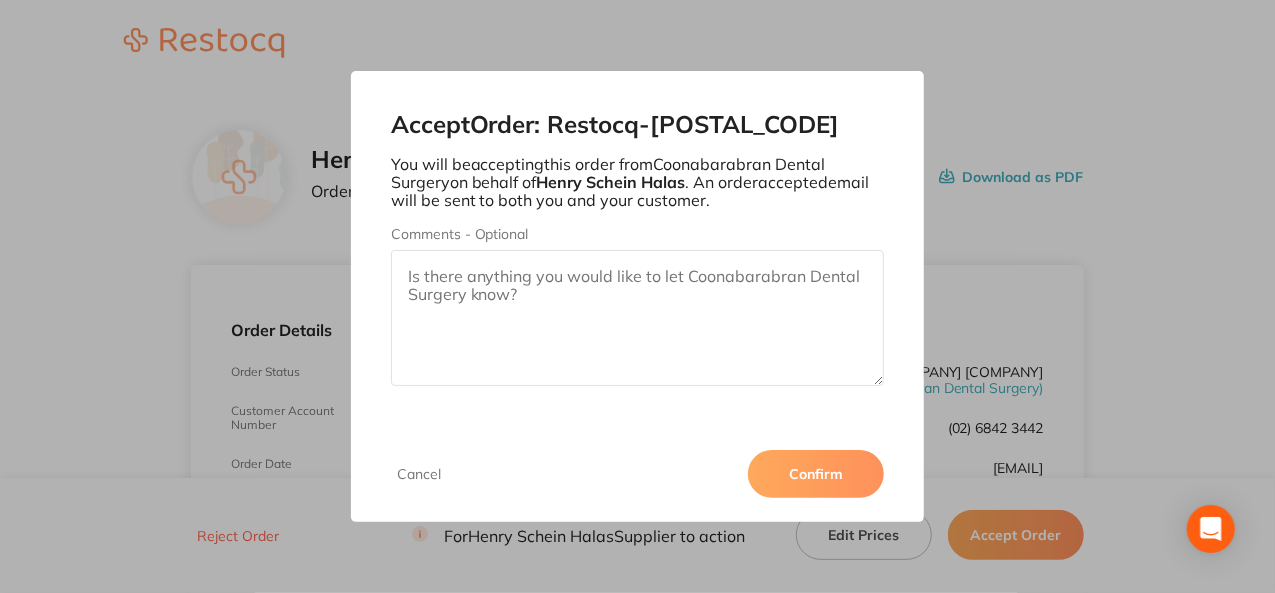 click on "Confirm" at bounding box center [816, 474] 